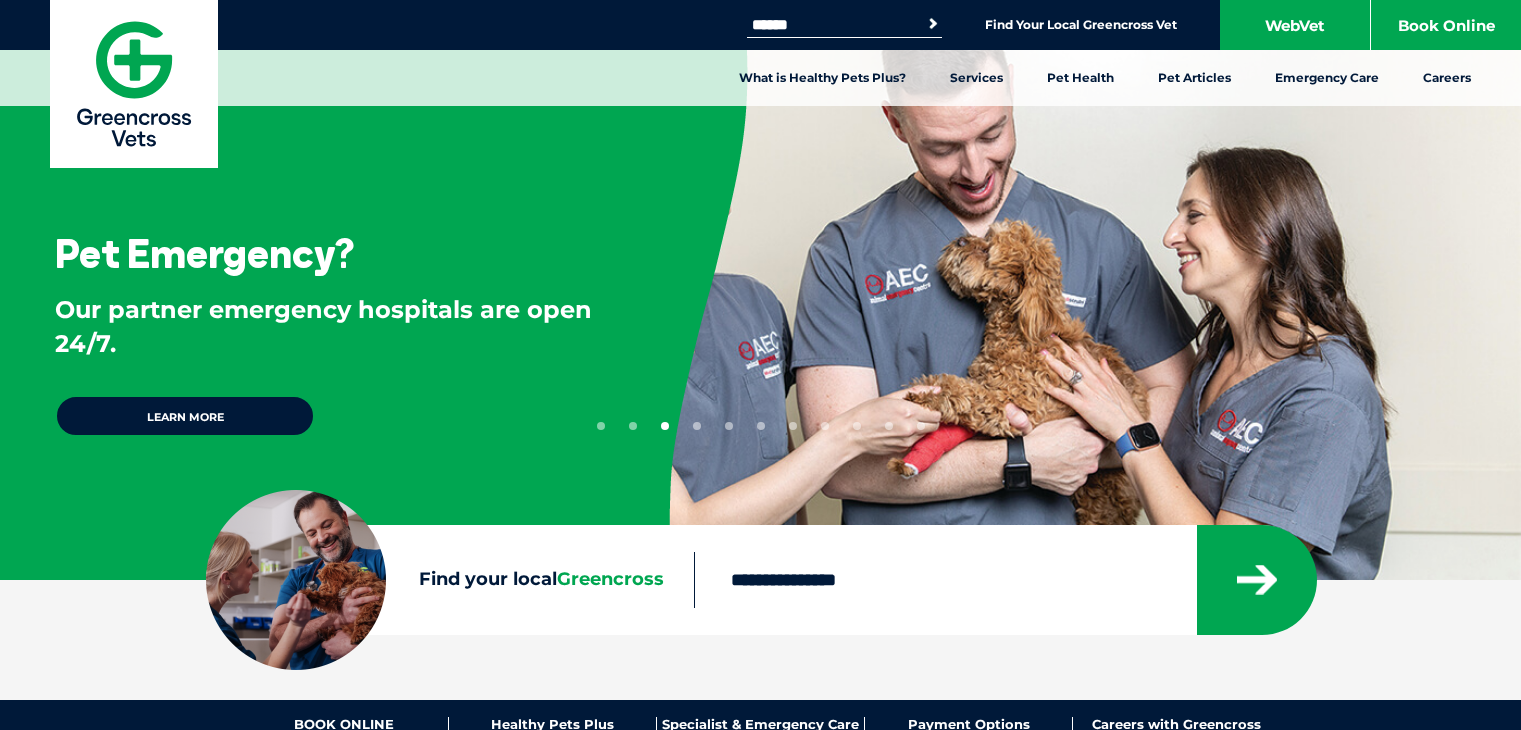 scroll, scrollTop: 0, scrollLeft: 0, axis: both 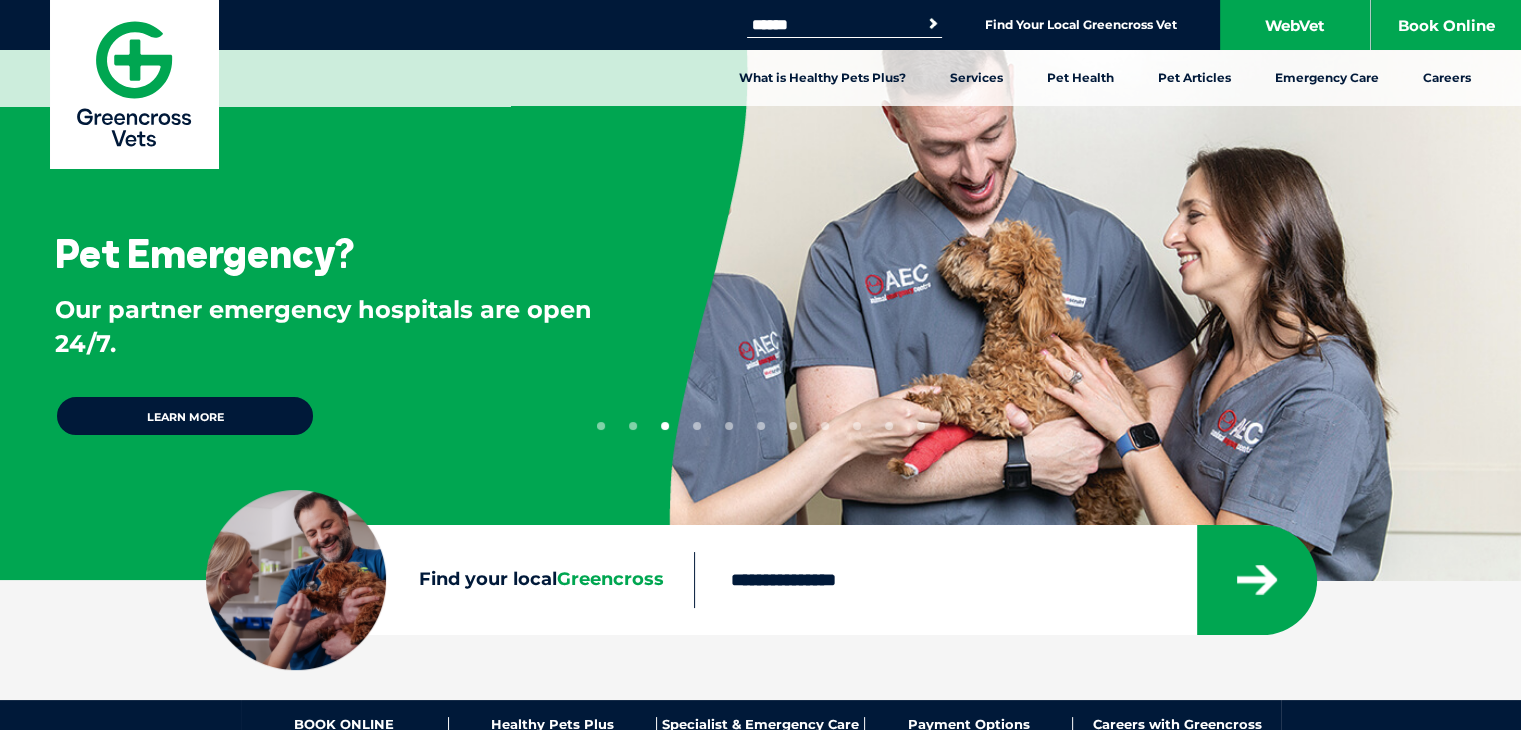 click on "Find your local  Greencross" at bounding box center (945, 580) 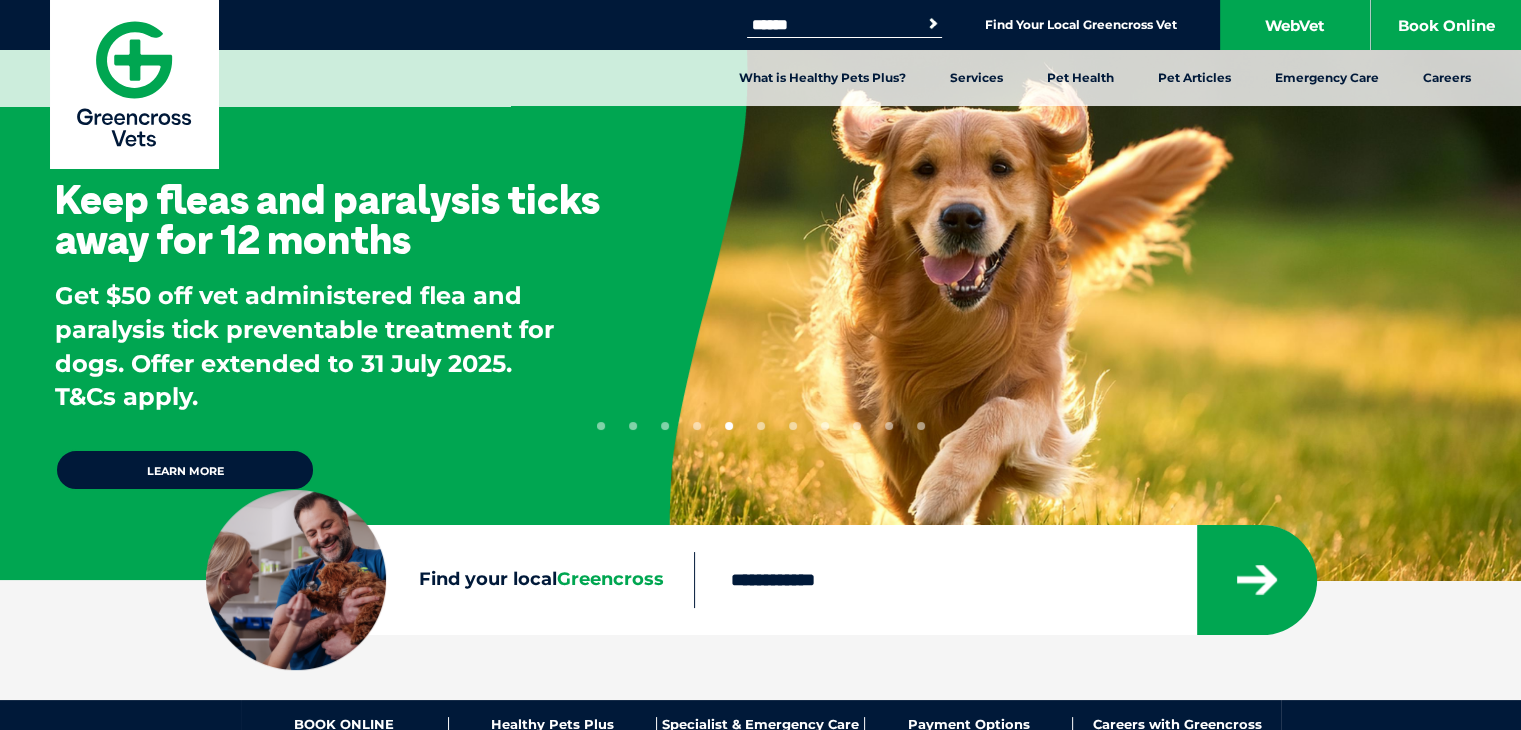 type on "**********" 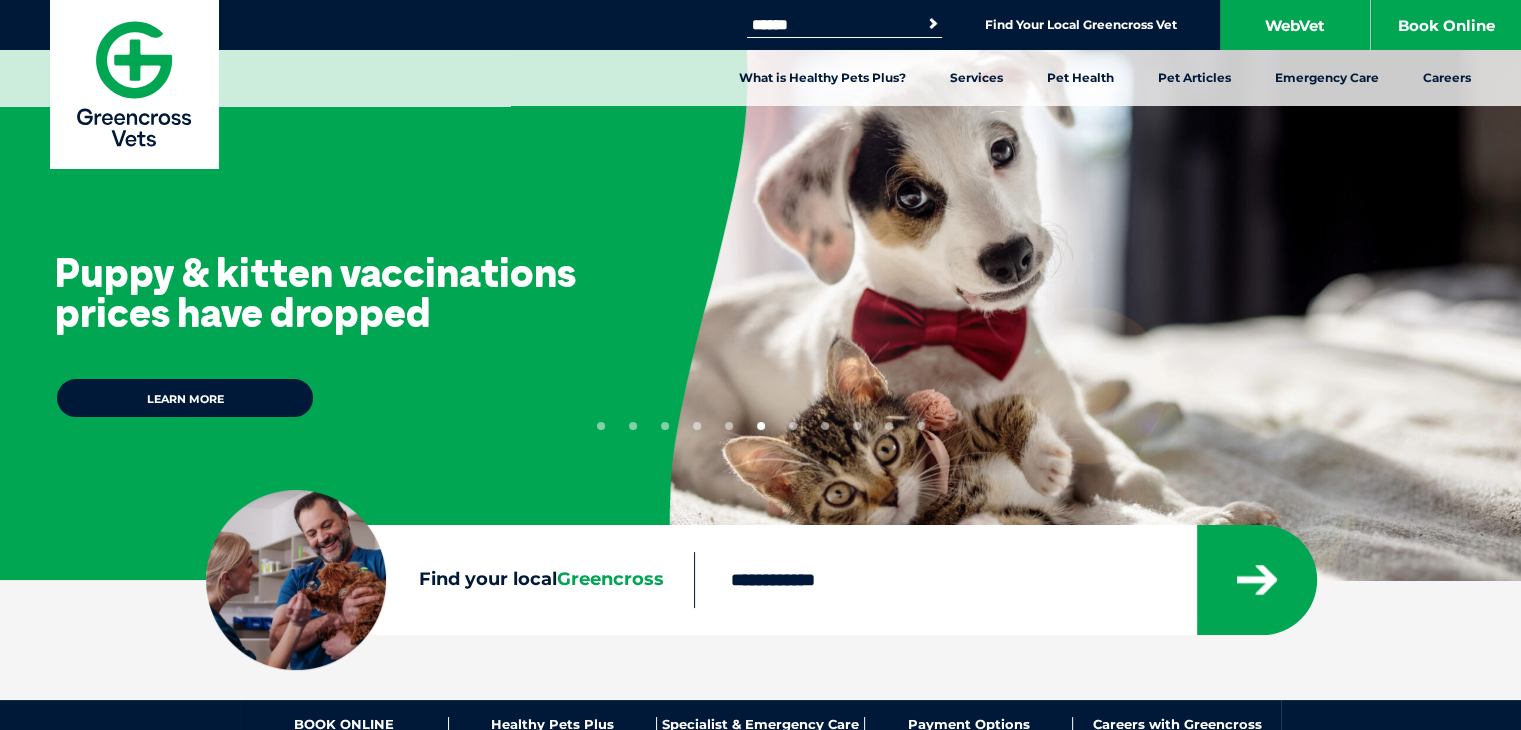 click on "Search for:" at bounding box center [832, 25] 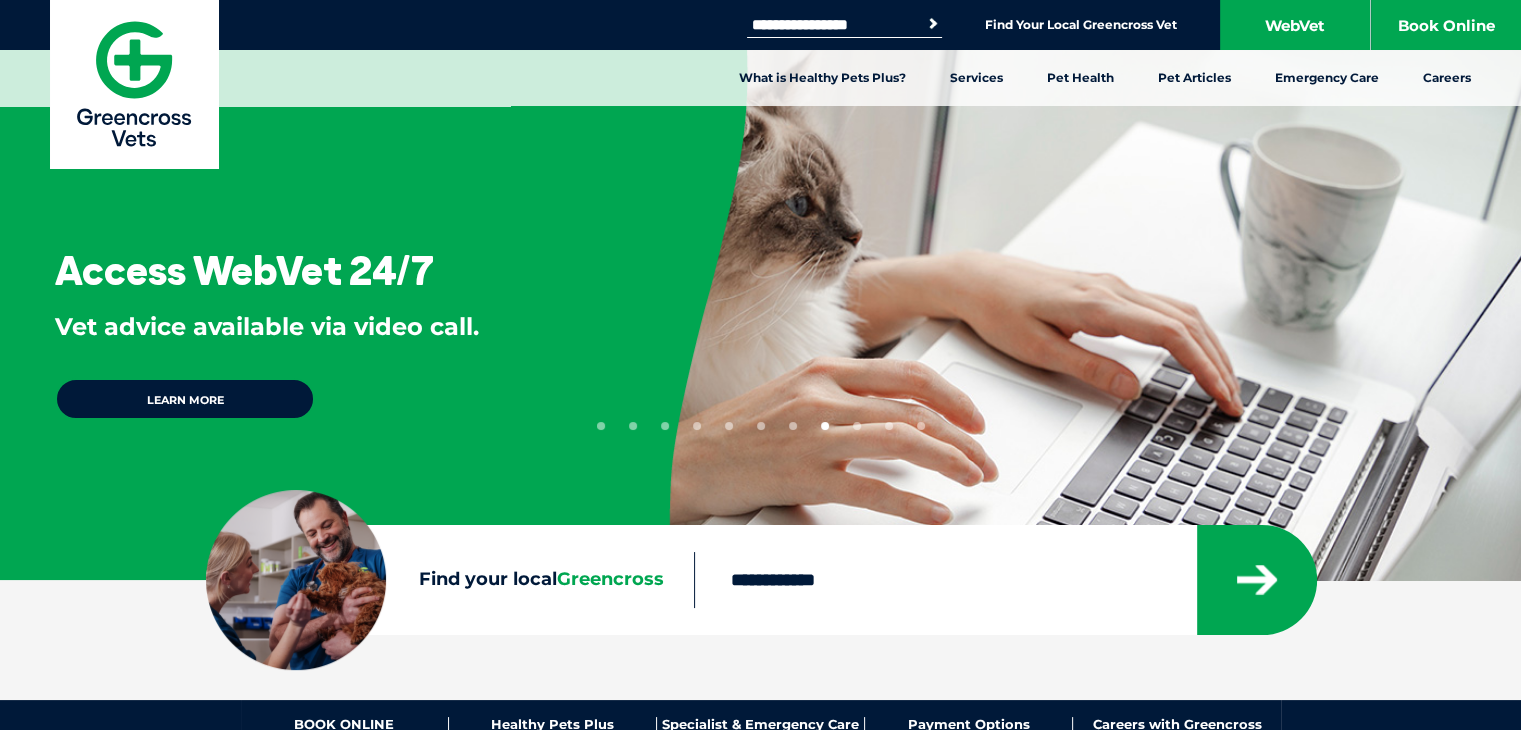type on "**********" 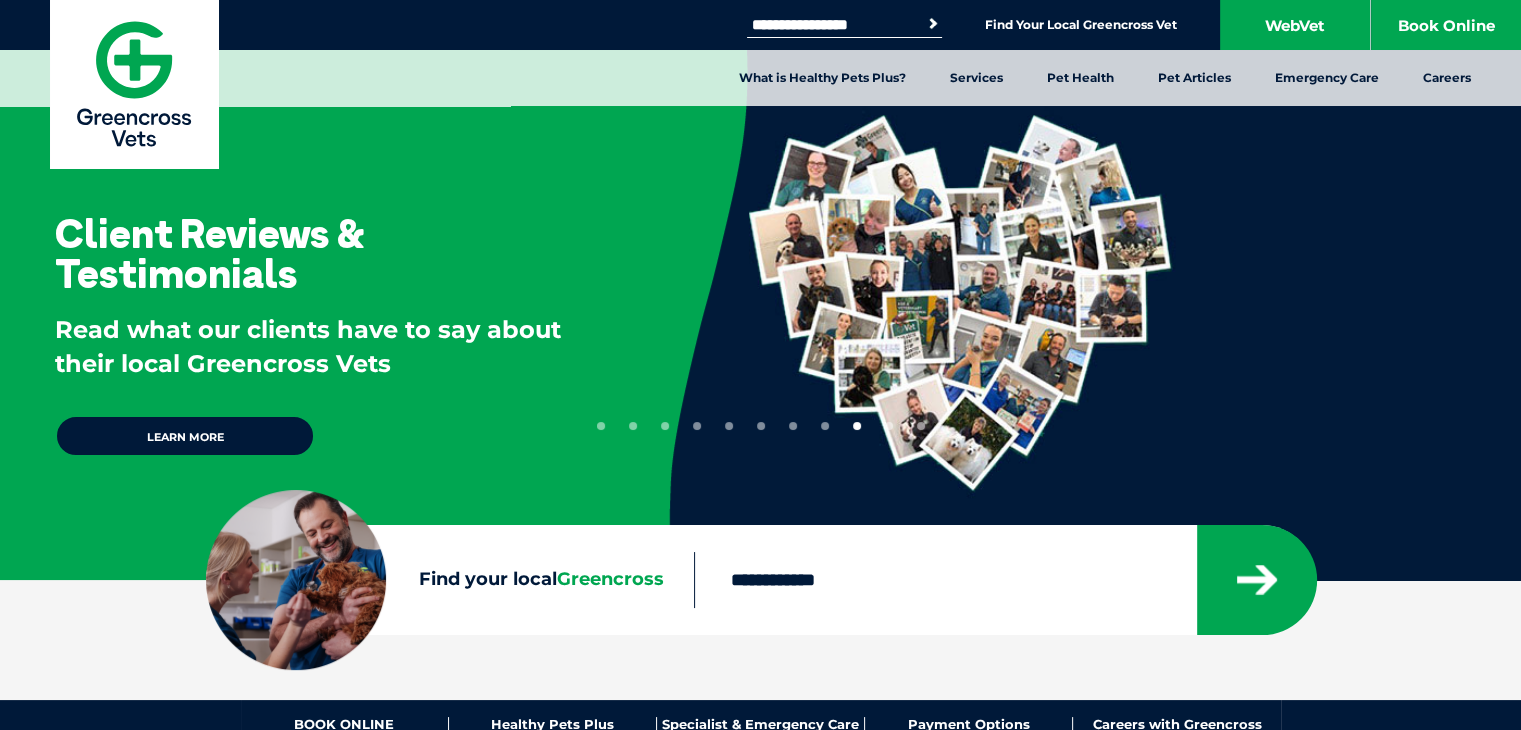 click on "Greencross" at bounding box center (610, 579) 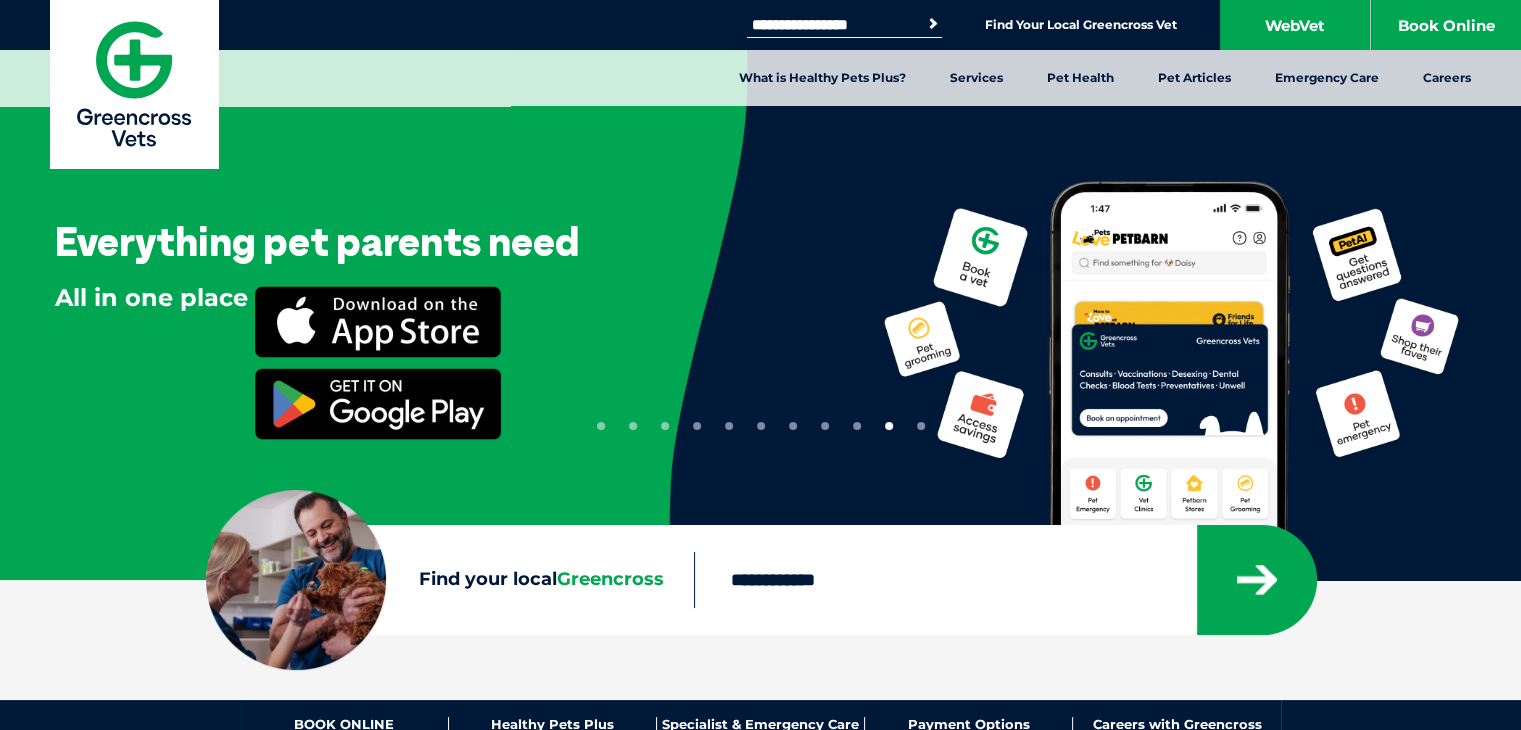 click on "**********" at bounding box center (945, 580) 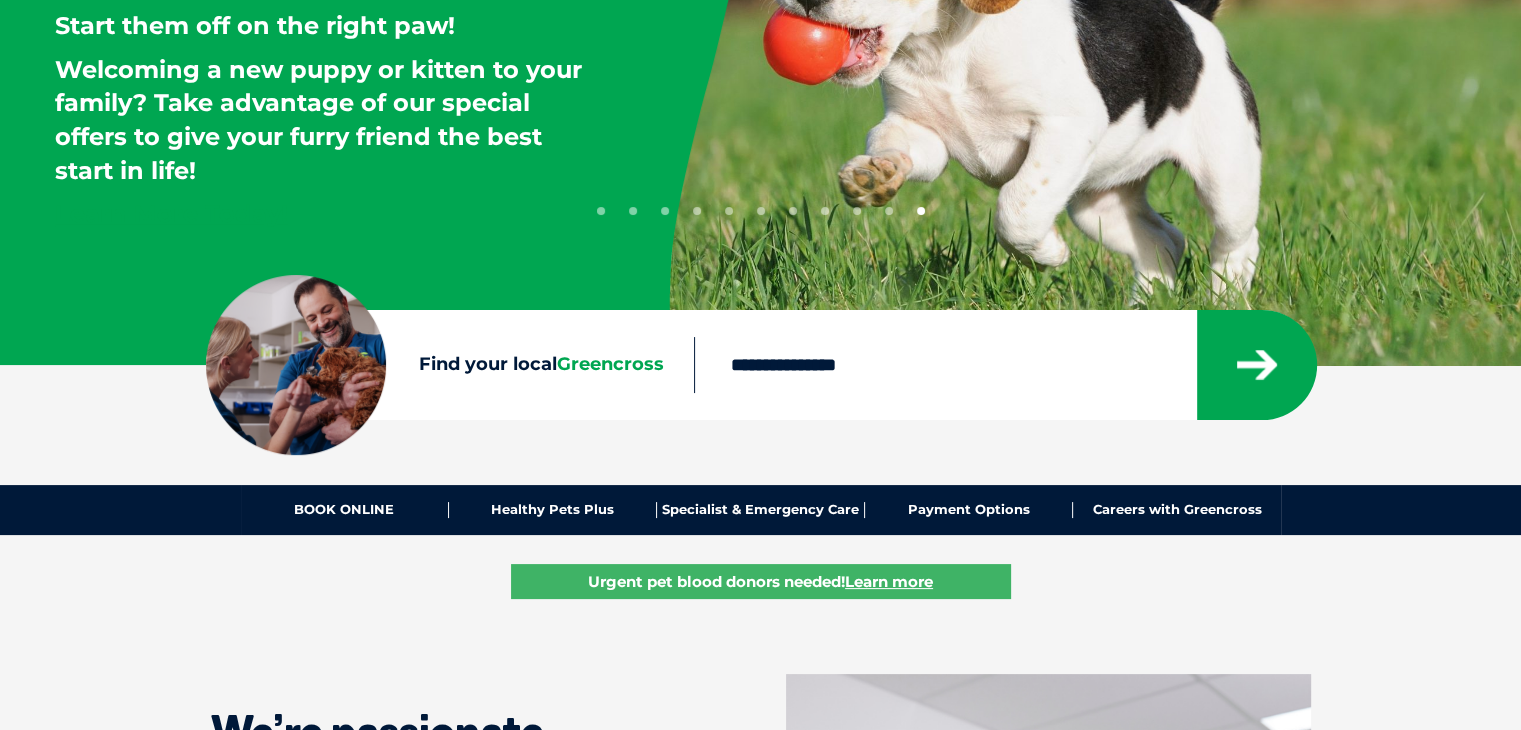 scroll, scrollTop: 216, scrollLeft: 0, axis: vertical 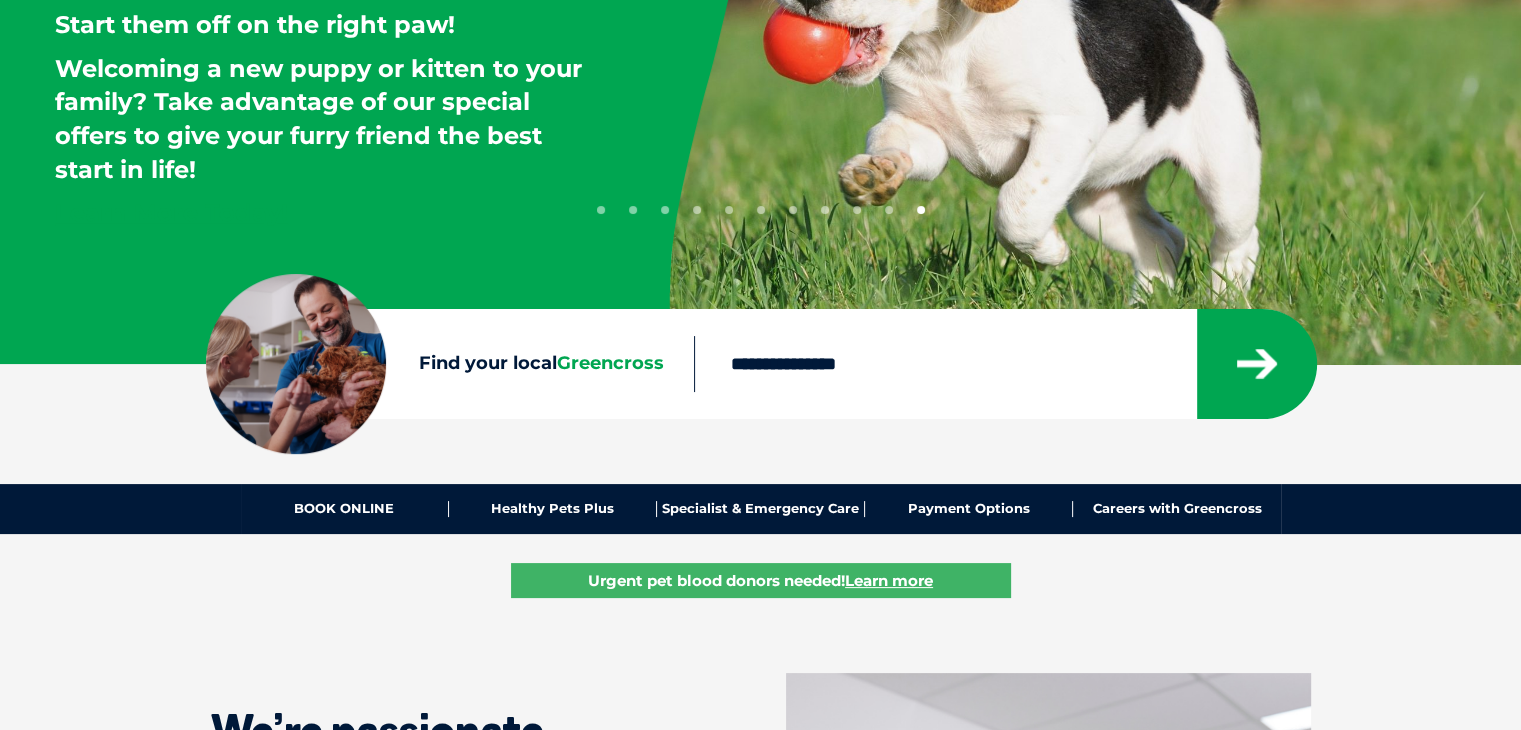 click on "Greencross" at bounding box center (610, 363) 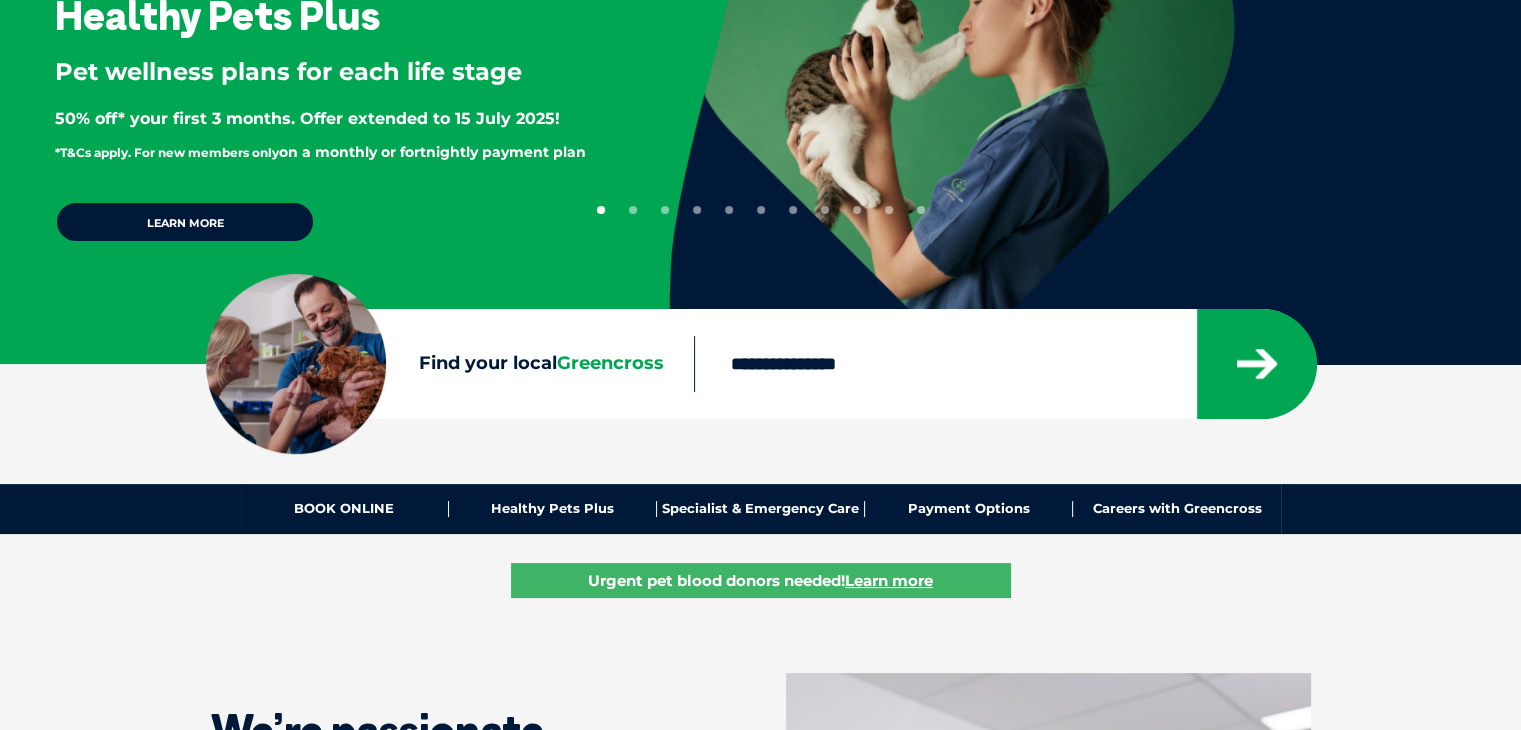 click on "Find your local  Greencross" at bounding box center (945, 364) 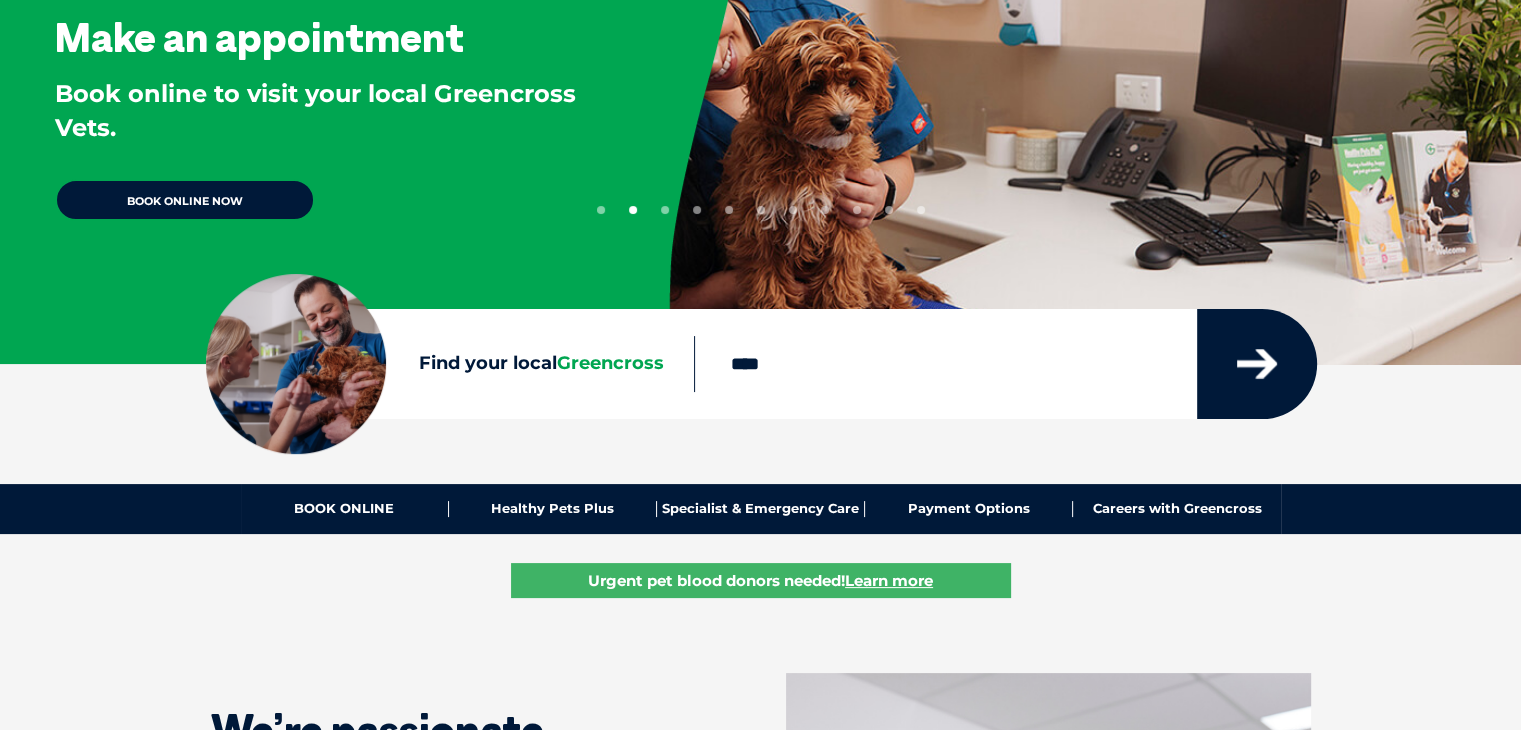 type on "****" 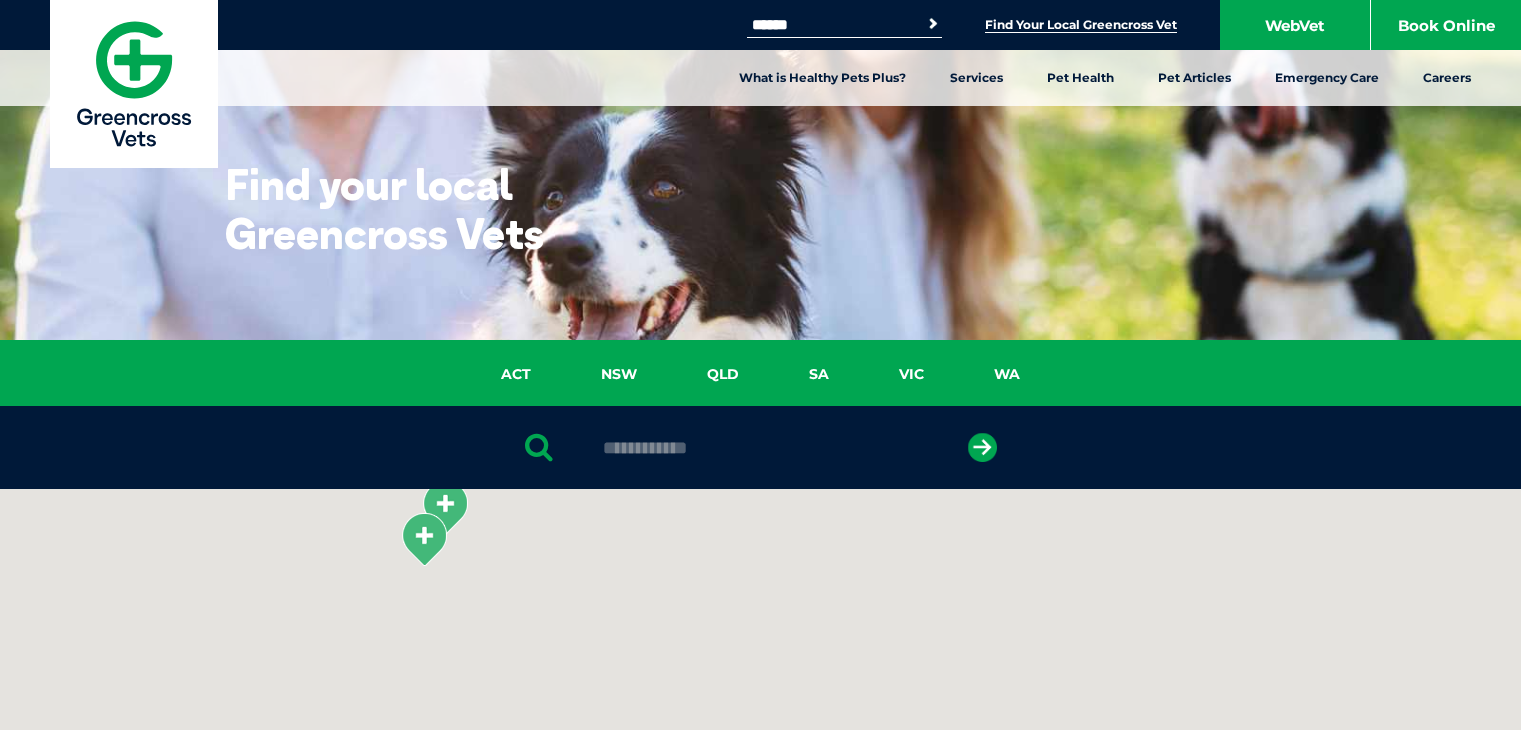 scroll, scrollTop: 0, scrollLeft: 0, axis: both 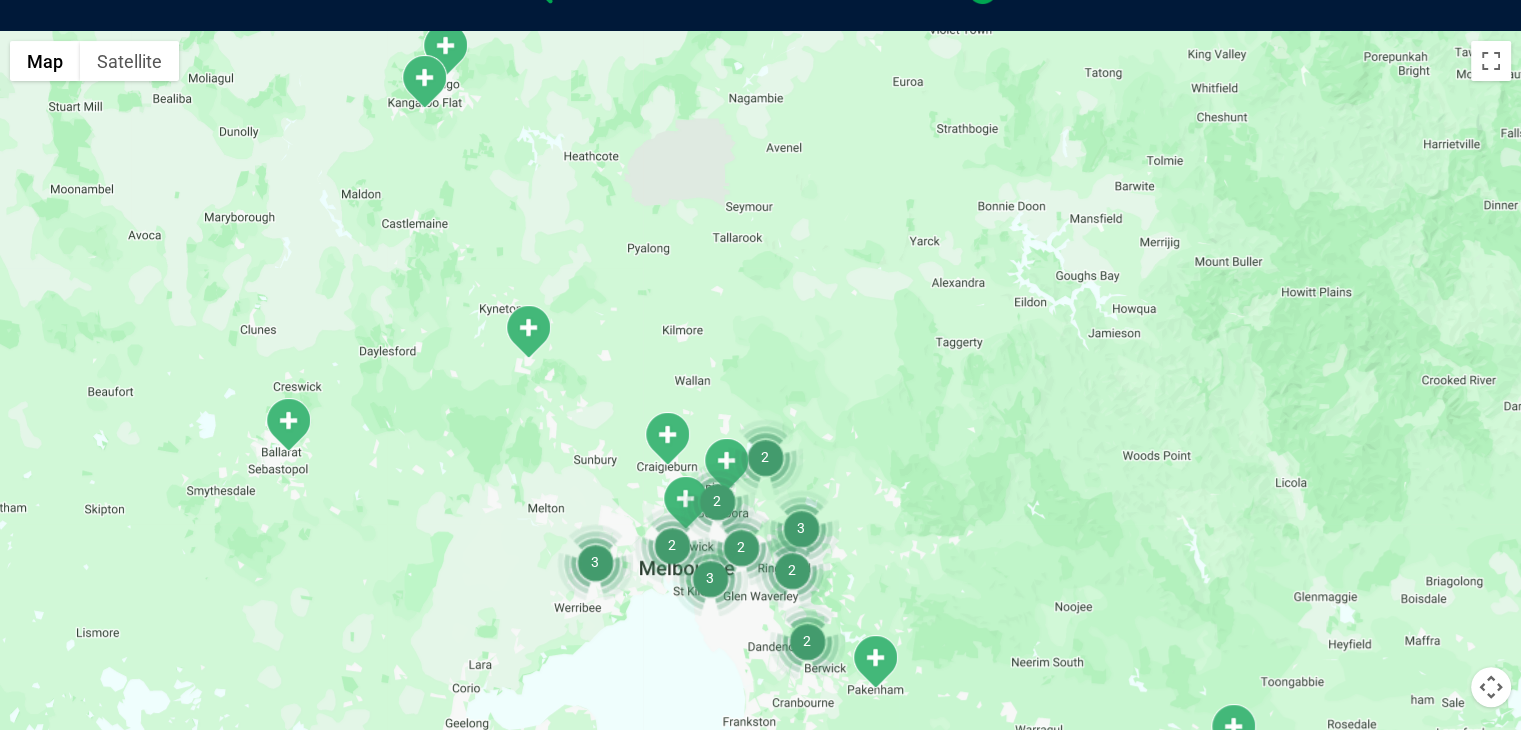 click at bounding box center (765, 457) 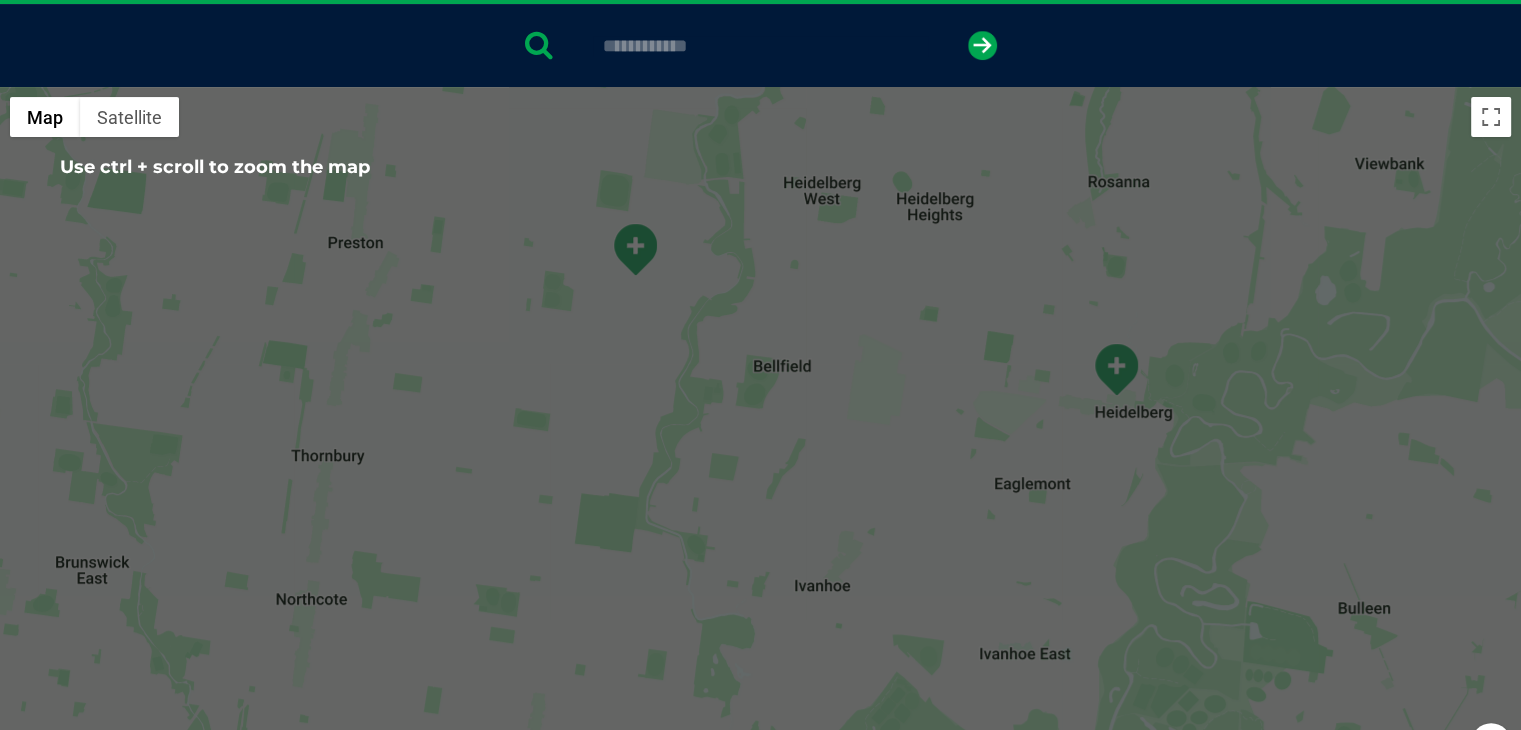 scroll, scrollTop: 403, scrollLeft: 0, axis: vertical 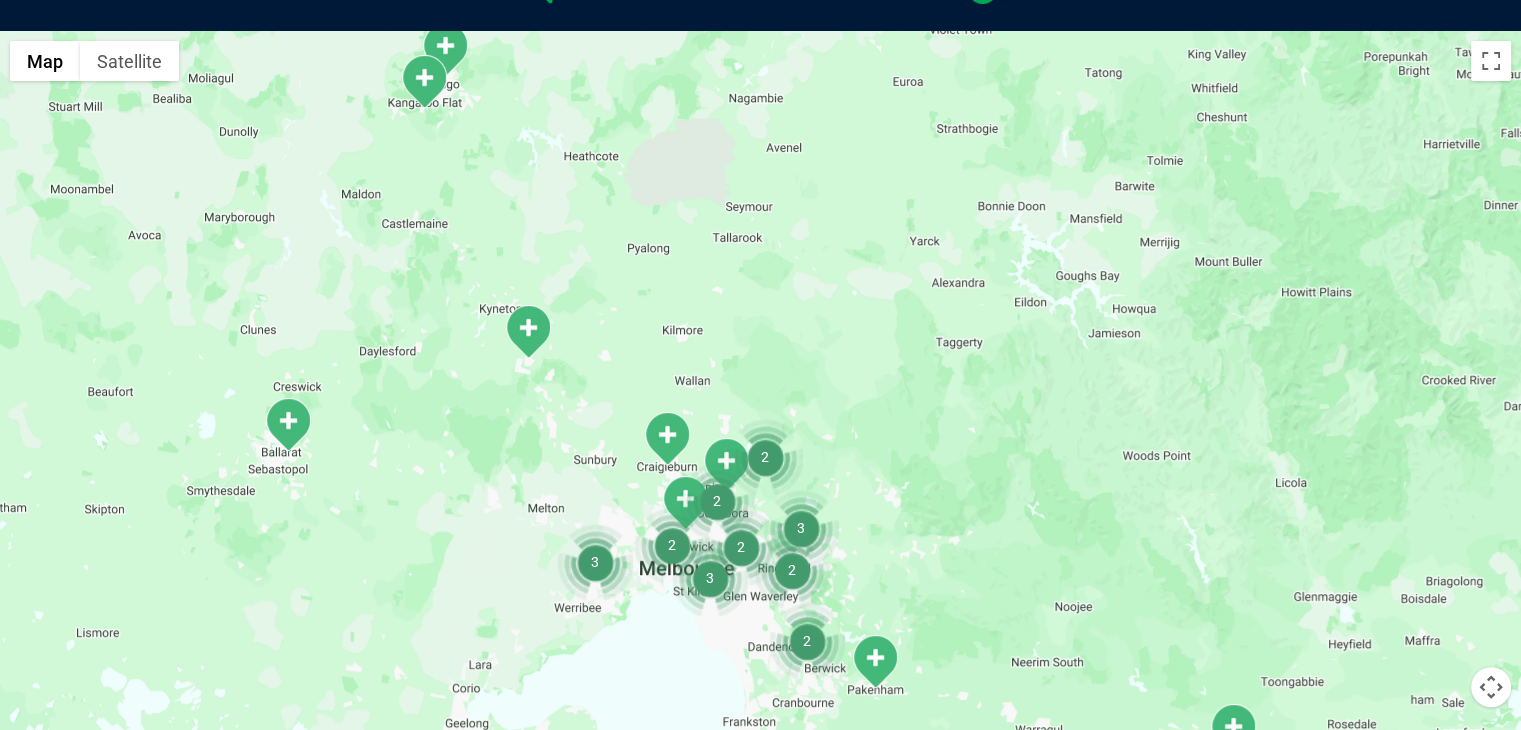 click at bounding box center (726, 464) 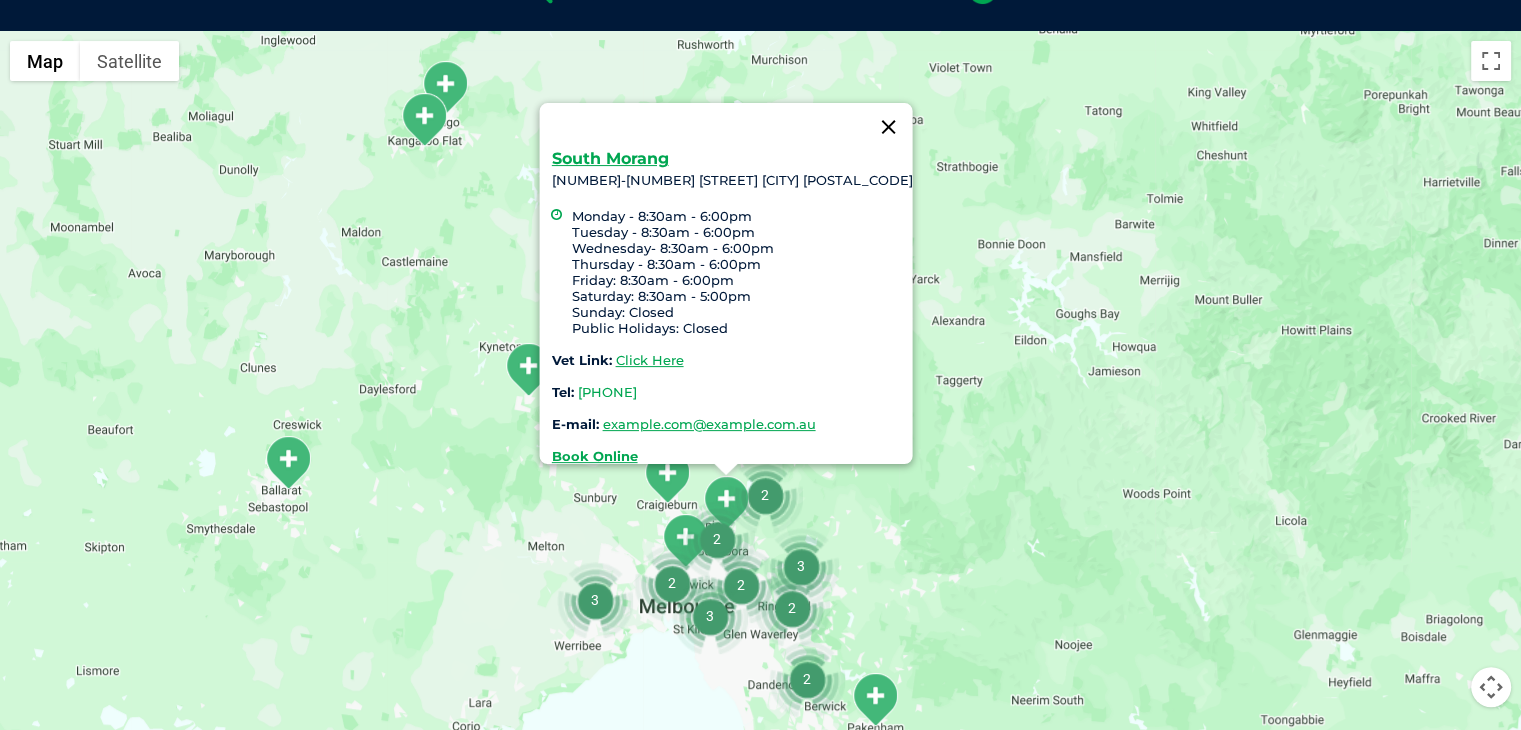 click at bounding box center [888, 127] 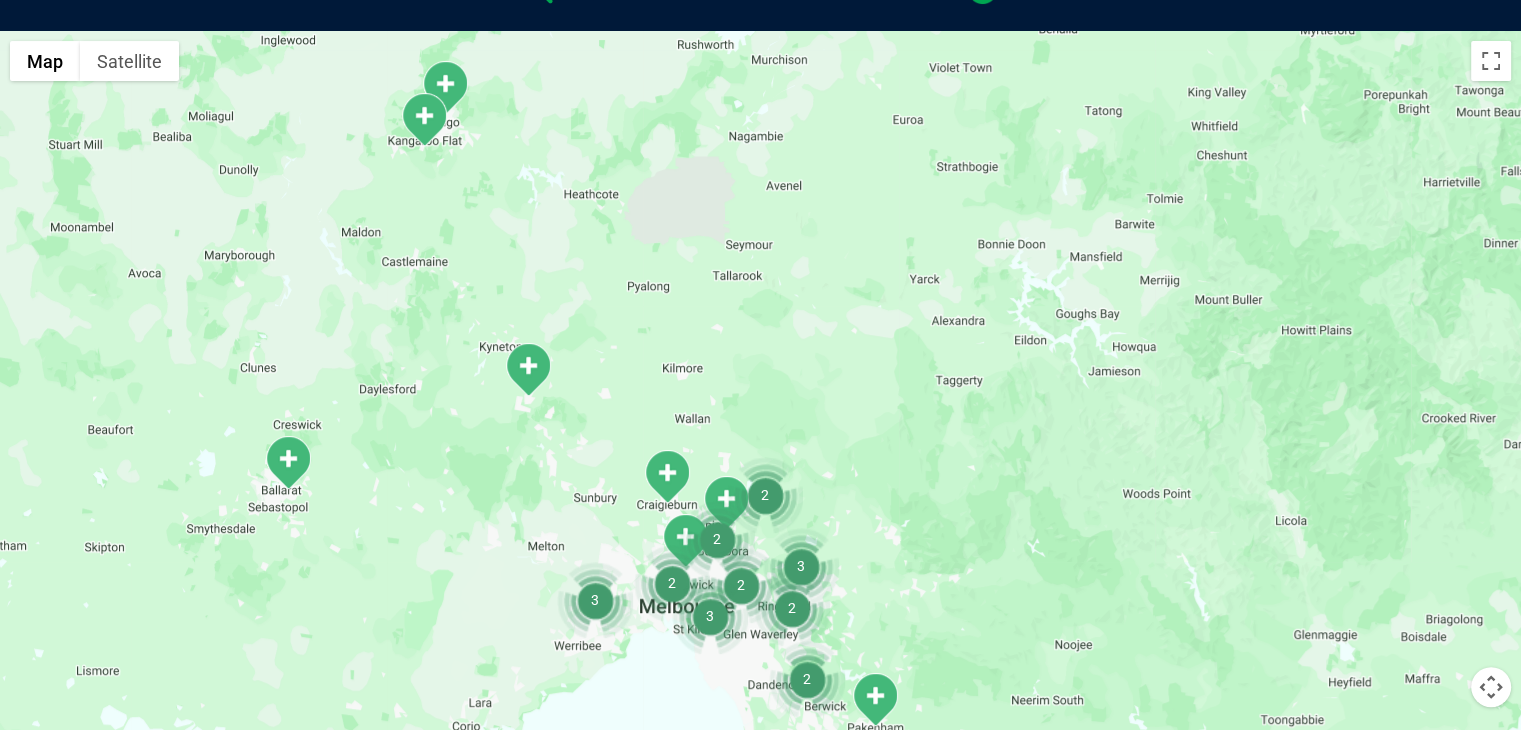 click at bounding box center [667, 476] 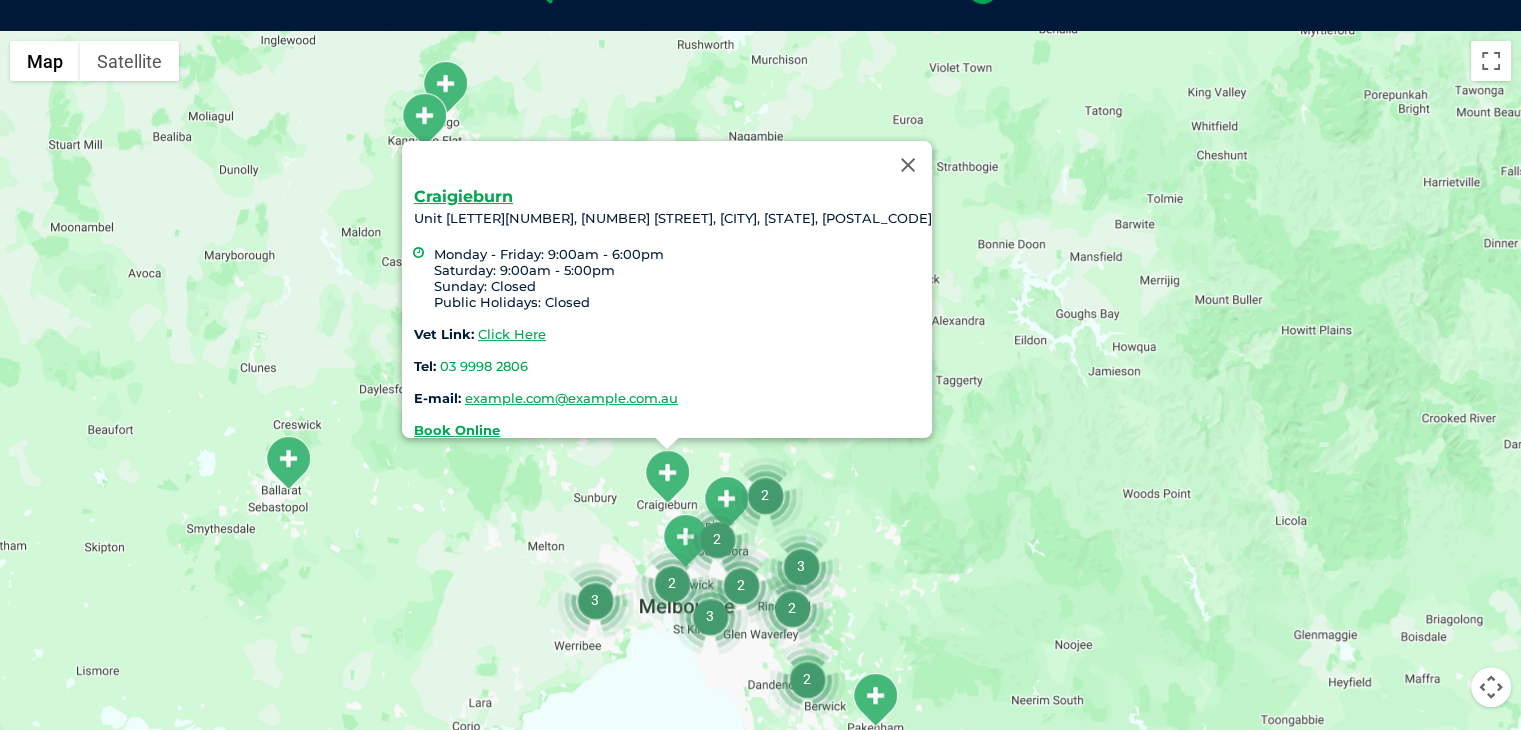 click at bounding box center [765, 495] 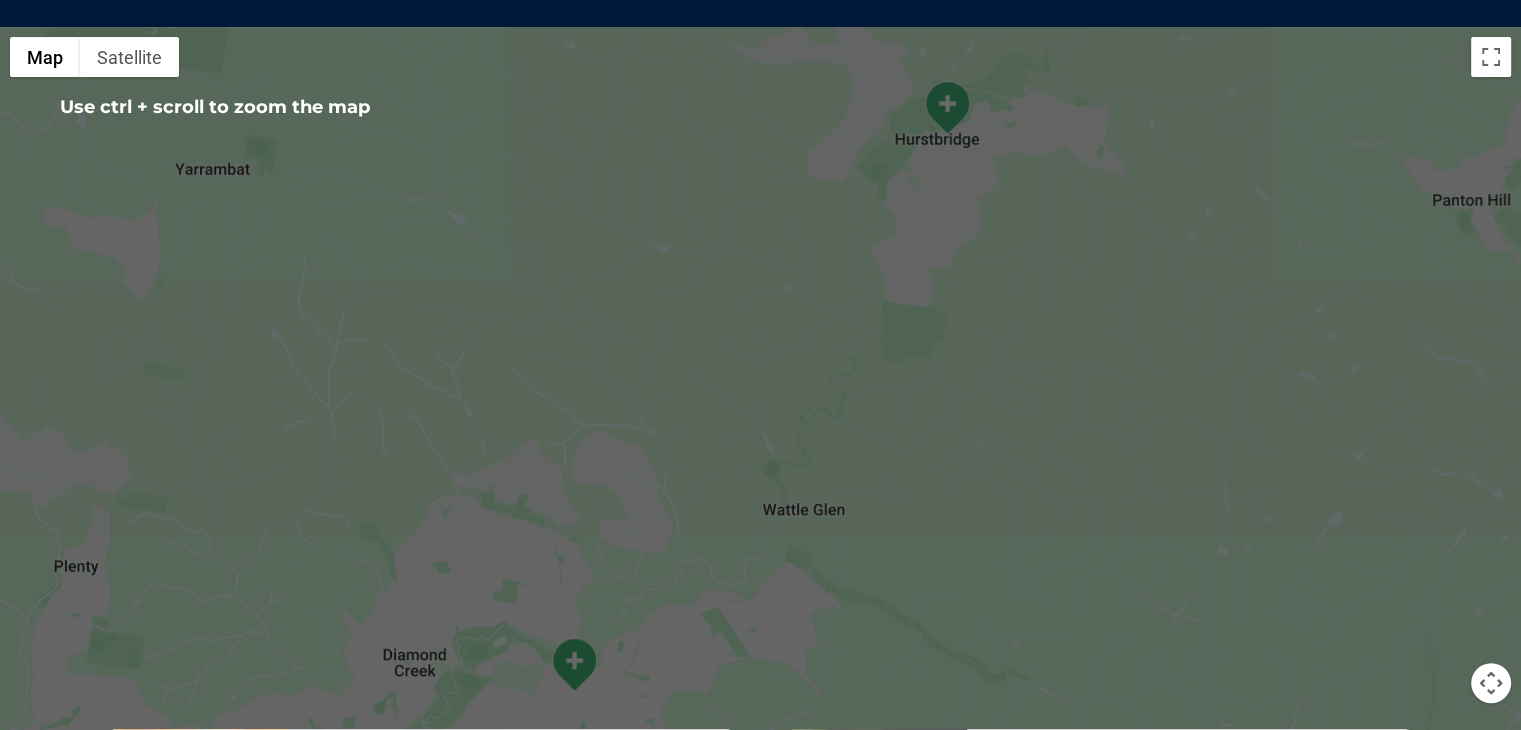 scroll, scrollTop: 458, scrollLeft: 0, axis: vertical 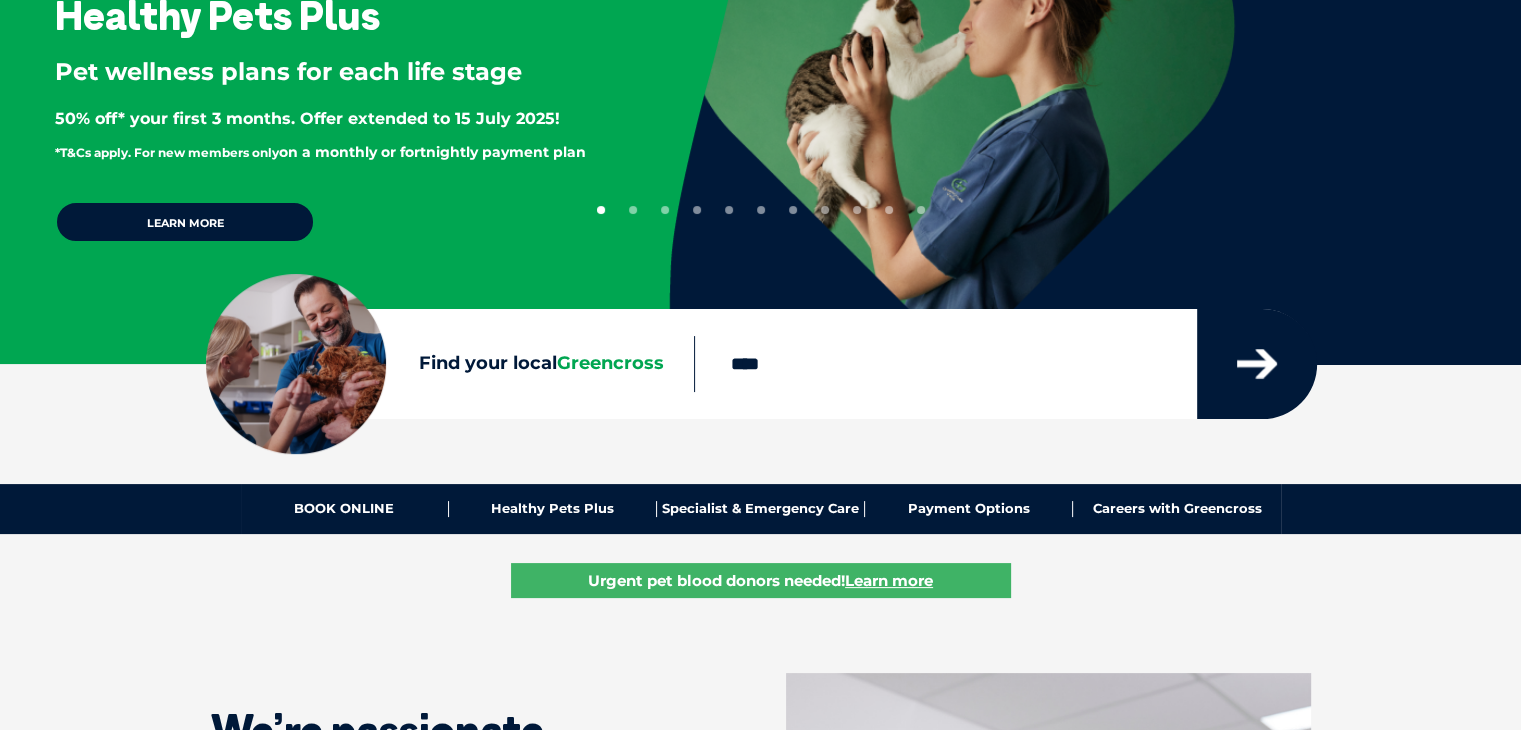 click at bounding box center [1257, 364] 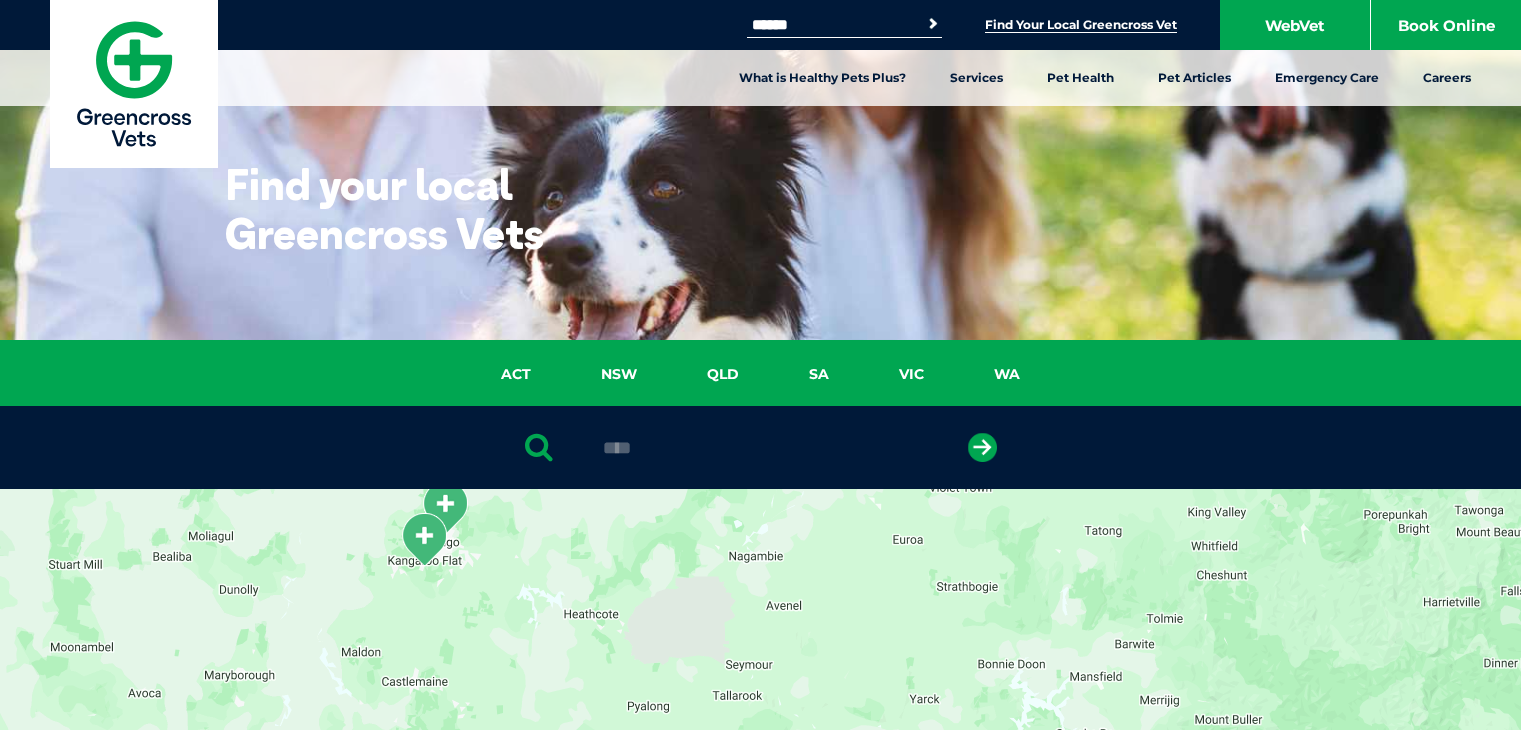 scroll, scrollTop: 0, scrollLeft: 0, axis: both 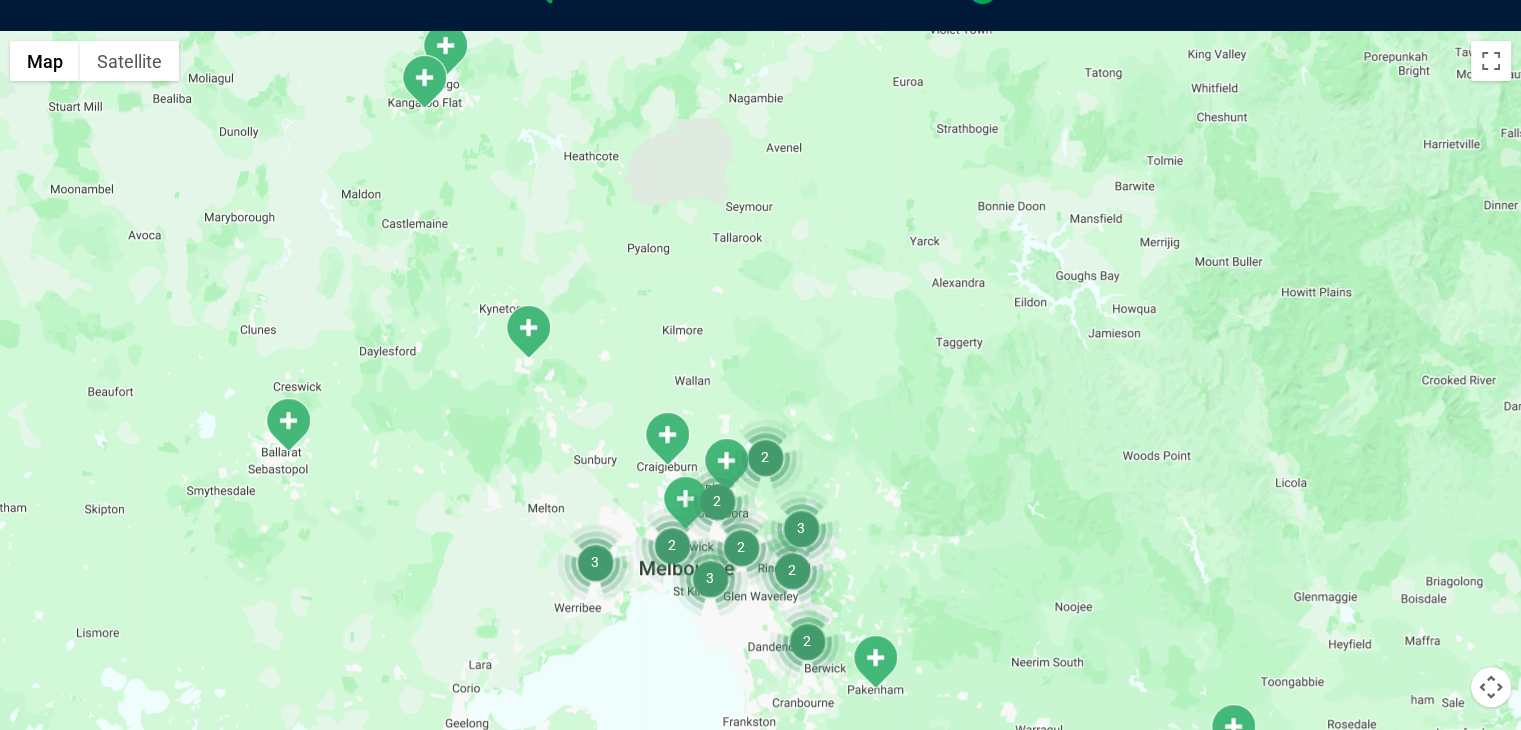 click at bounding box center (667, 438) 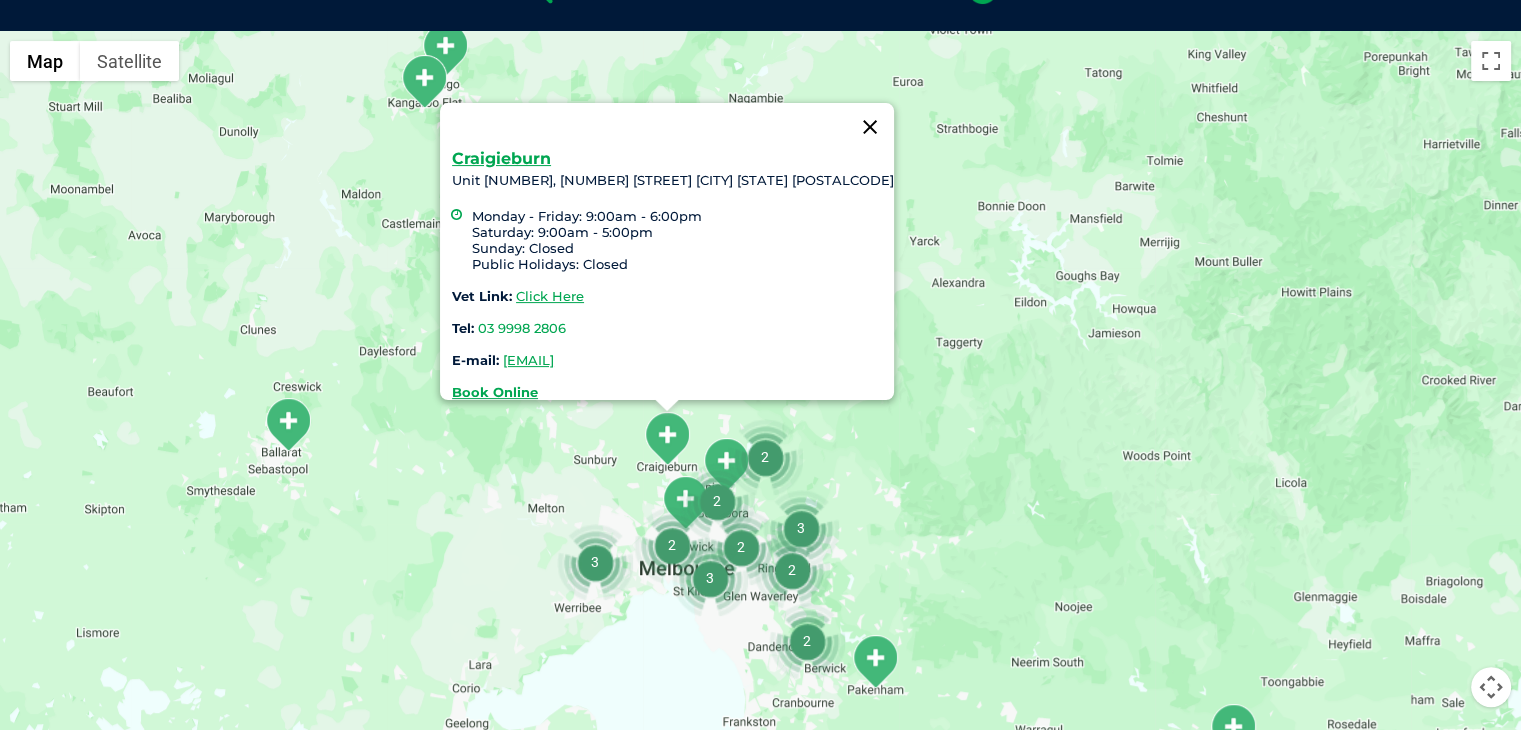 click at bounding box center [870, 127] 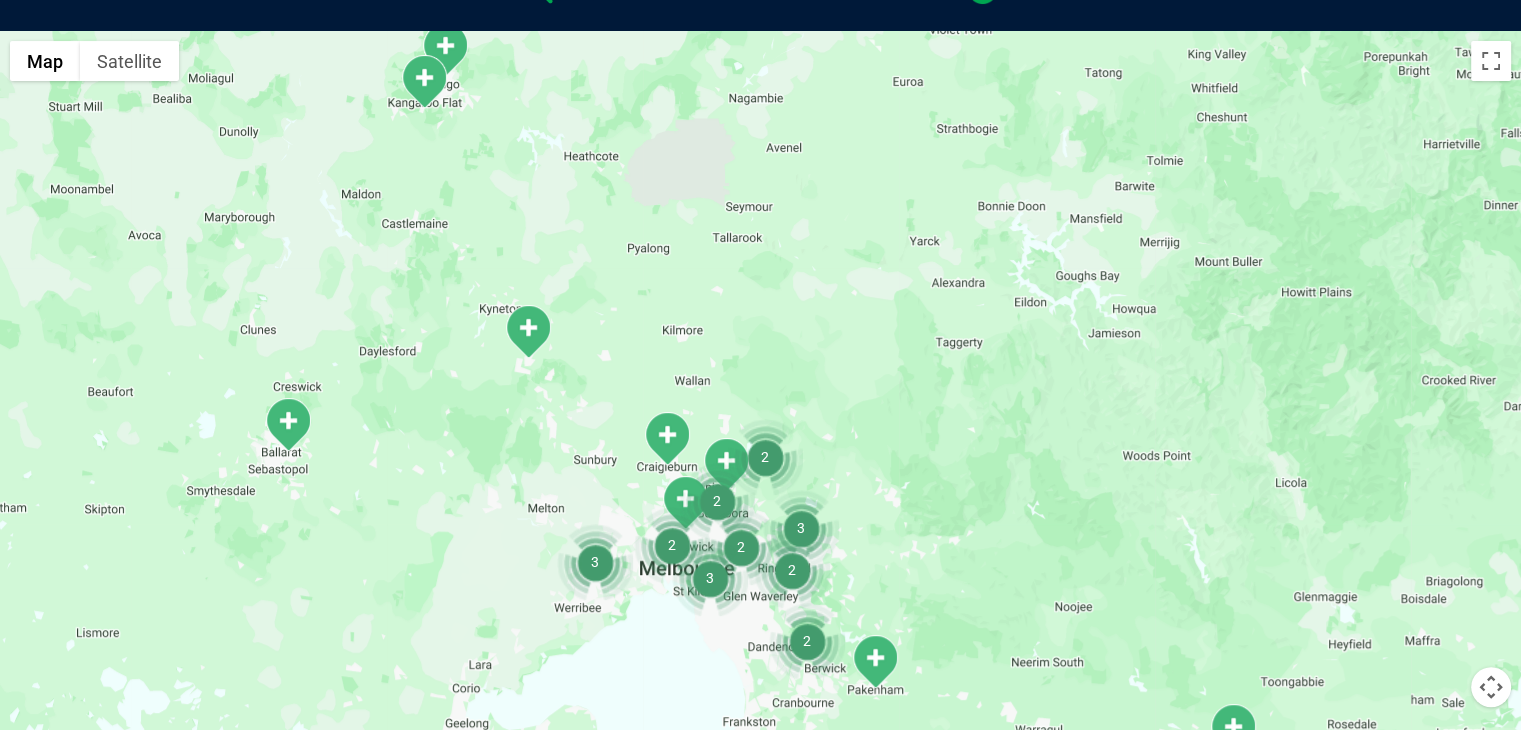 click at bounding box center (667, 438) 